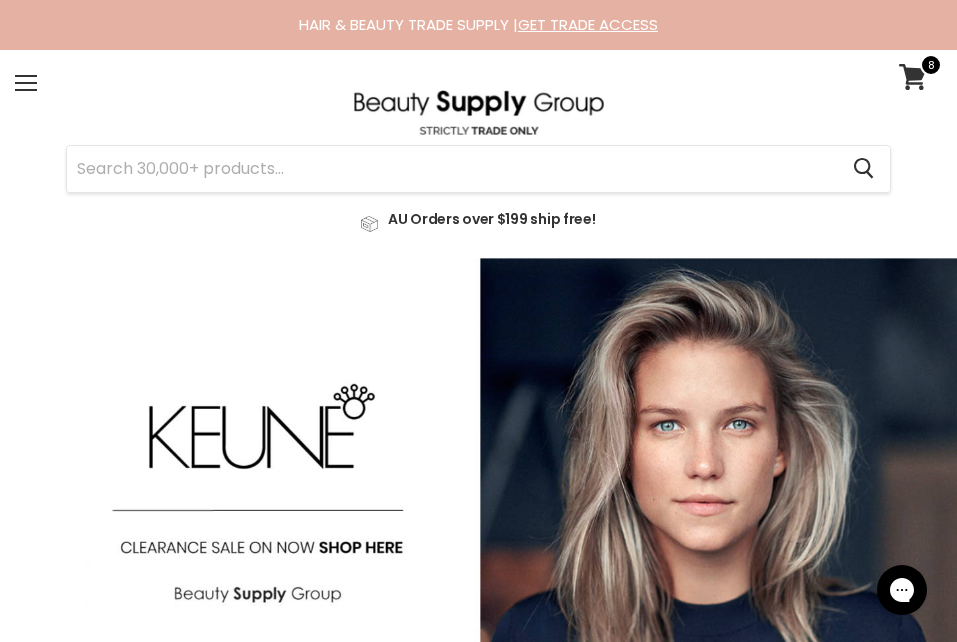 scroll, scrollTop: 0, scrollLeft: 0, axis: both 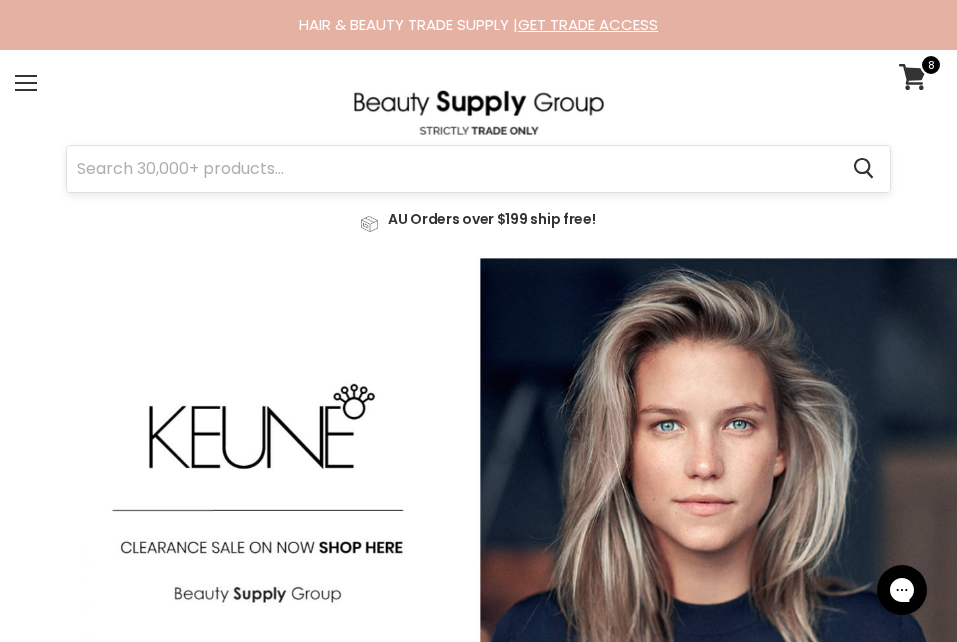 click at bounding box center (452, 169) 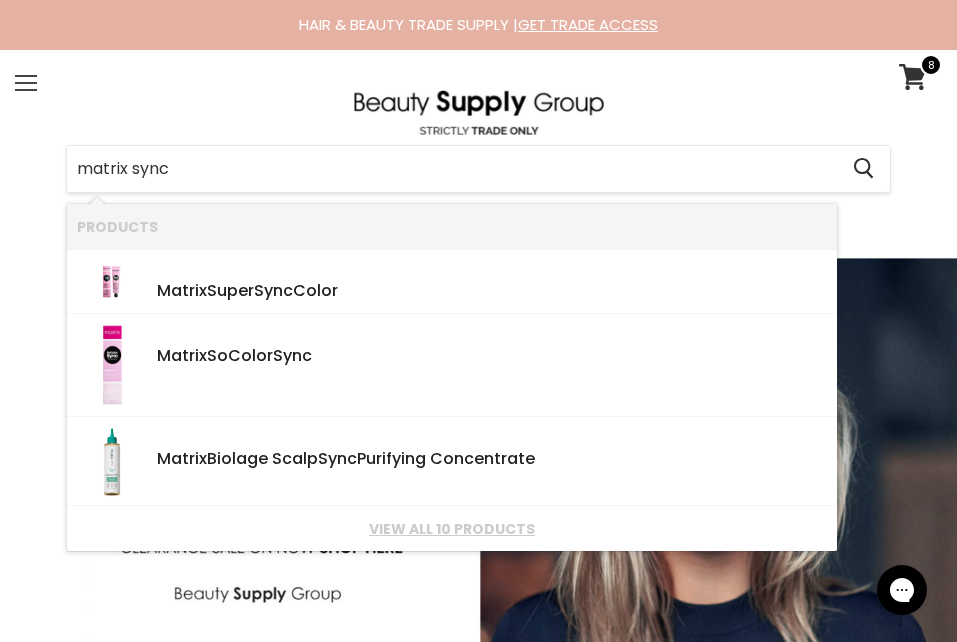 type on "matrix sync" 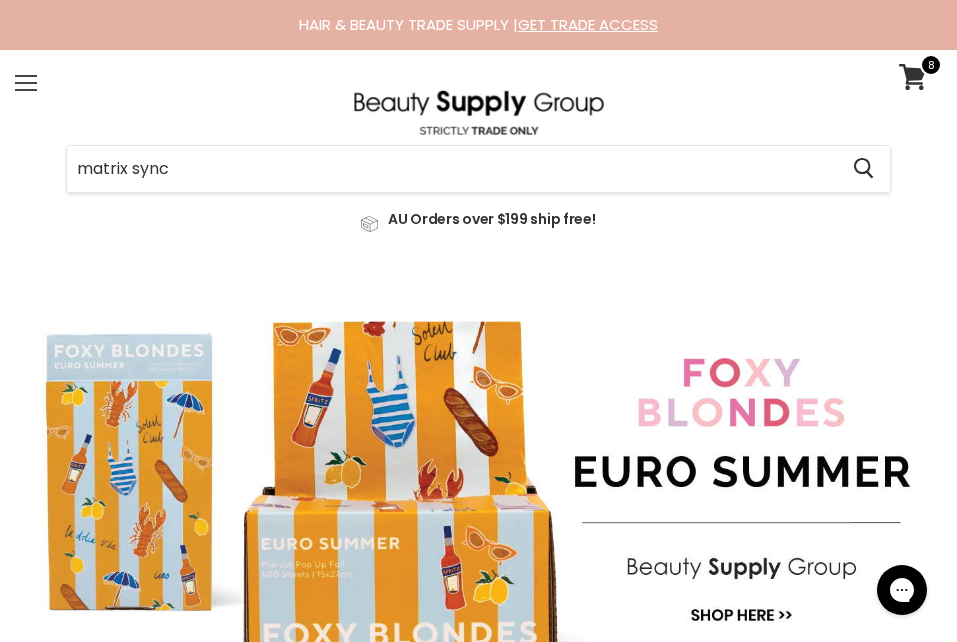 click on "Menu" at bounding box center (26, 83) 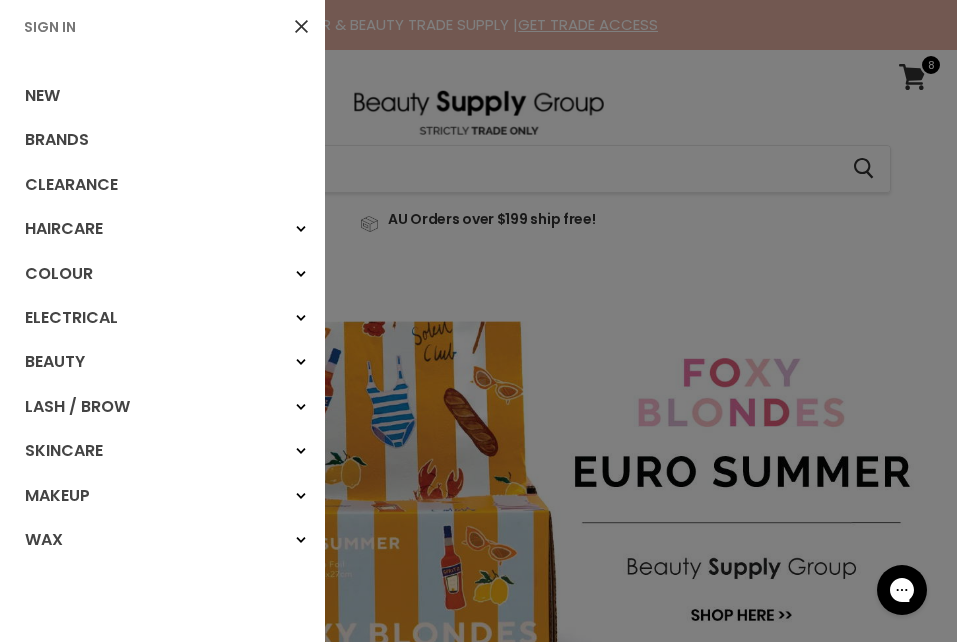 click on "Sign In" at bounding box center [50, 27] 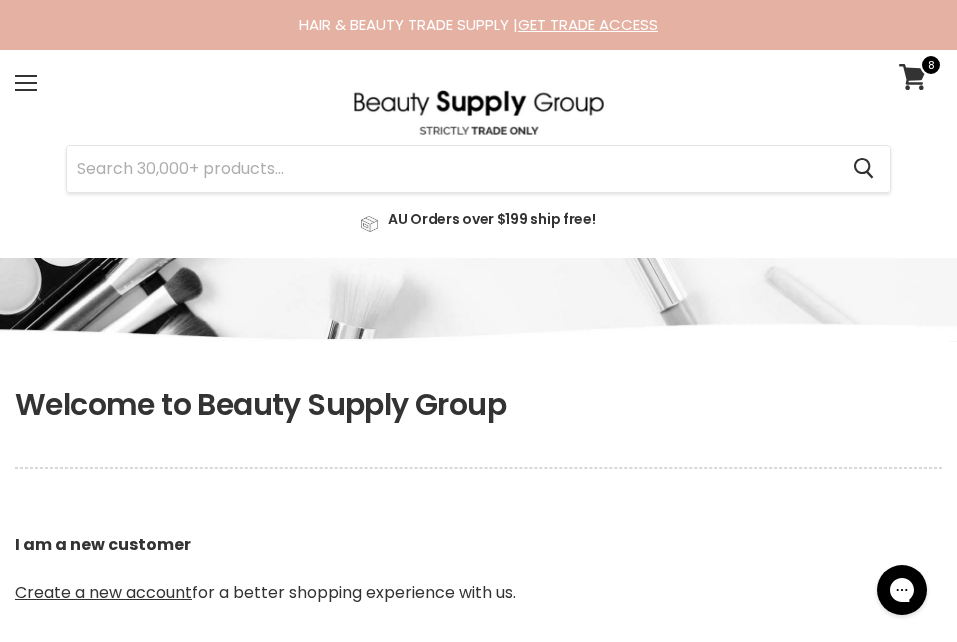 scroll, scrollTop: 0, scrollLeft: 0, axis: both 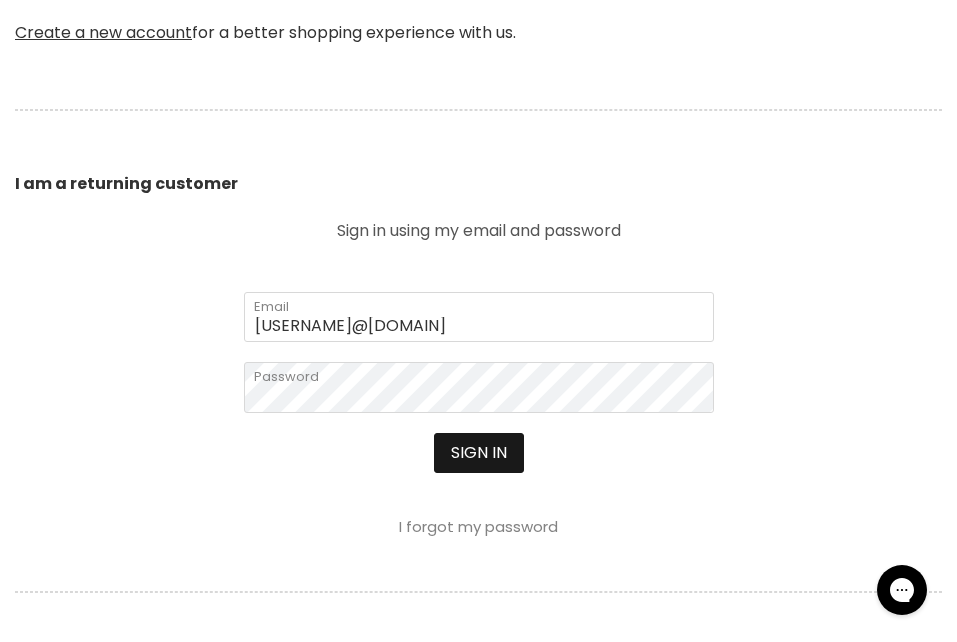 click on "Sign in" at bounding box center (479, 453) 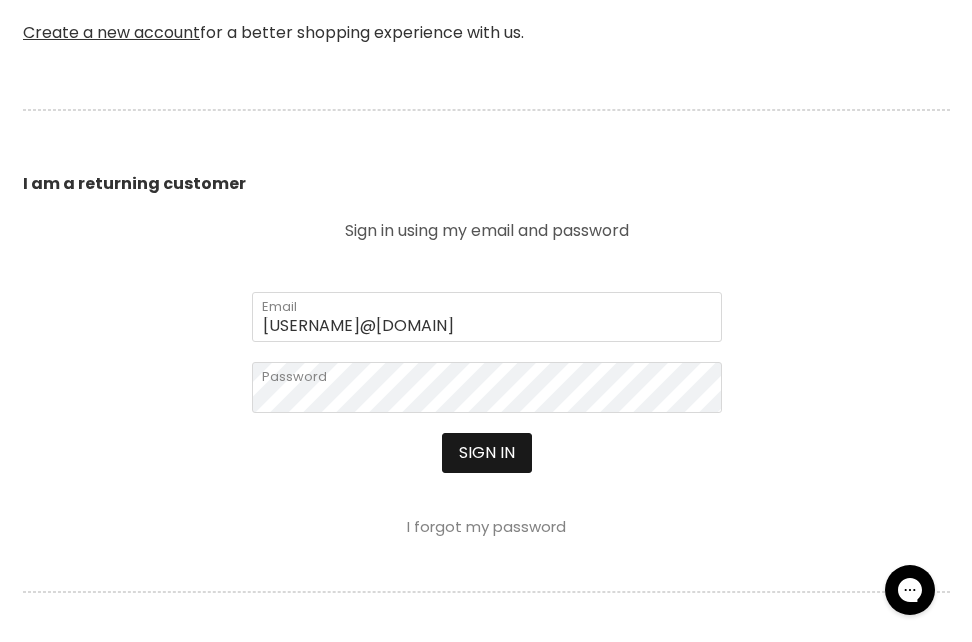 scroll, scrollTop: 562, scrollLeft: 0, axis: vertical 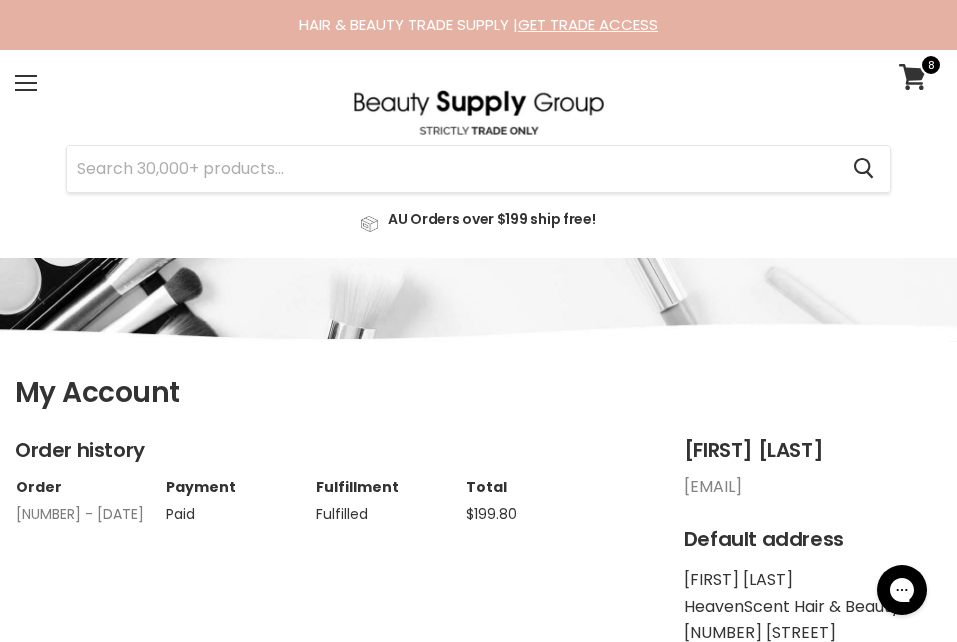 click on "#6040 - 04 Oct, 2024" at bounding box center [80, 514] 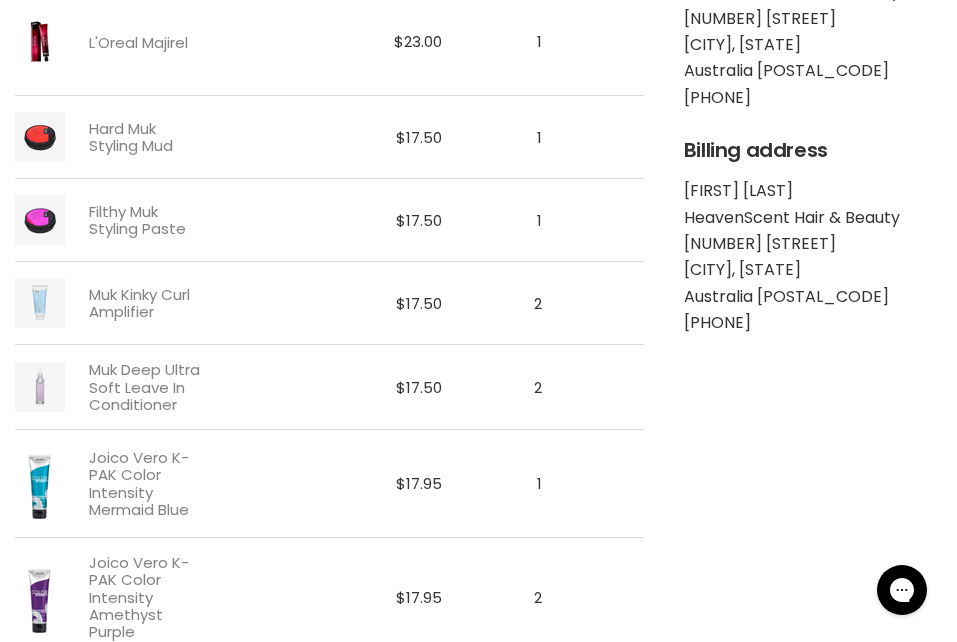scroll, scrollTop: 520, scrollLeft: 0, axis: vertical 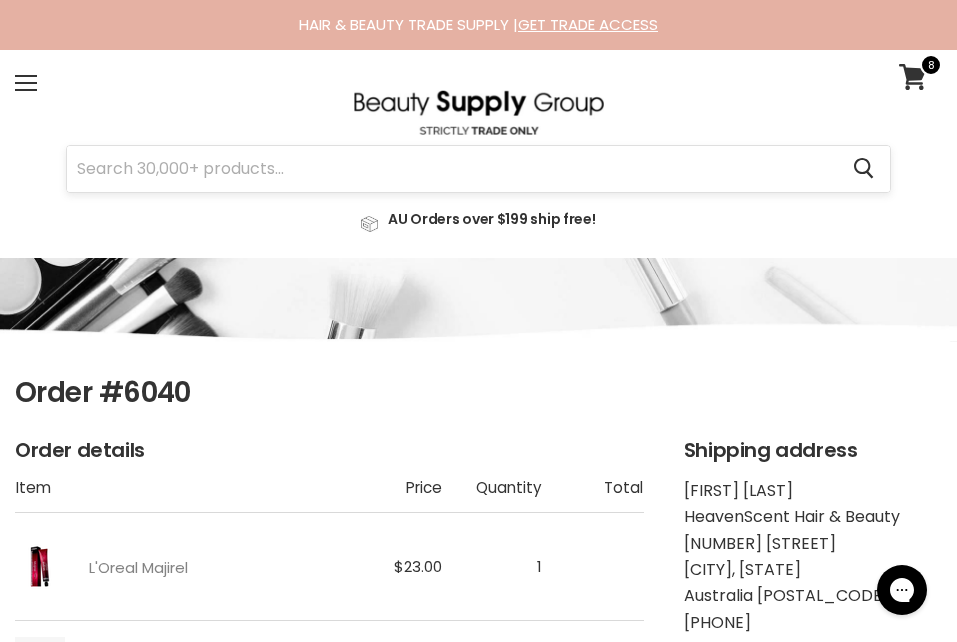 click at bounding box center [452, 169] 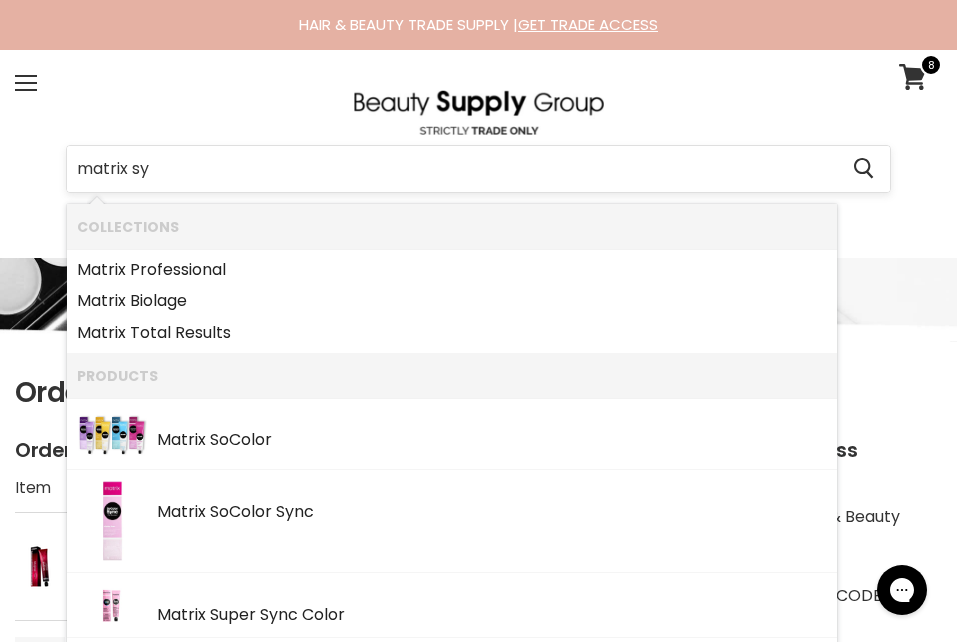type on "matrix syn" 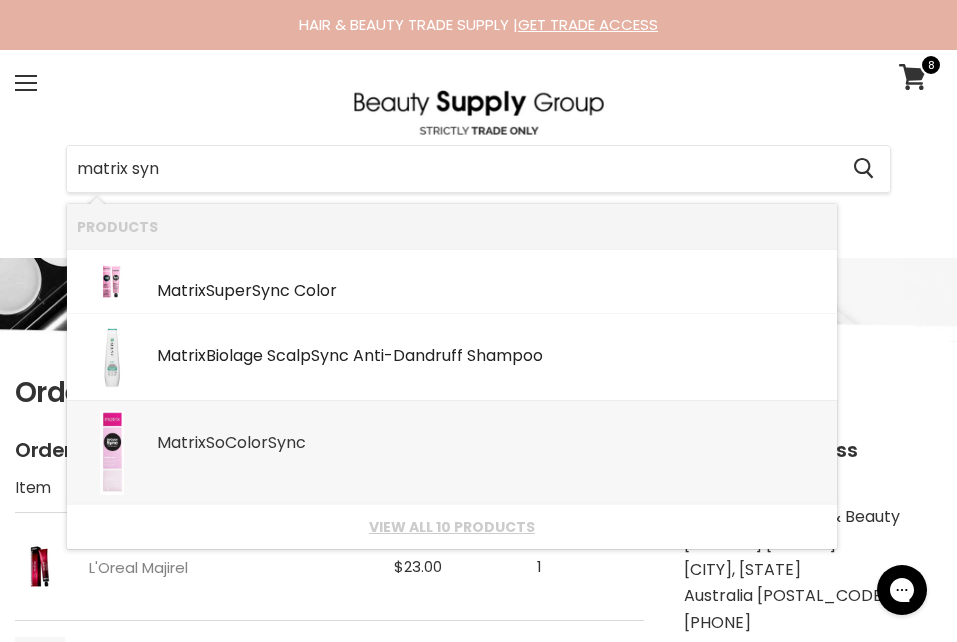 click on "Matrix  SoColor  Syn c" at bounding box center (492, 444) 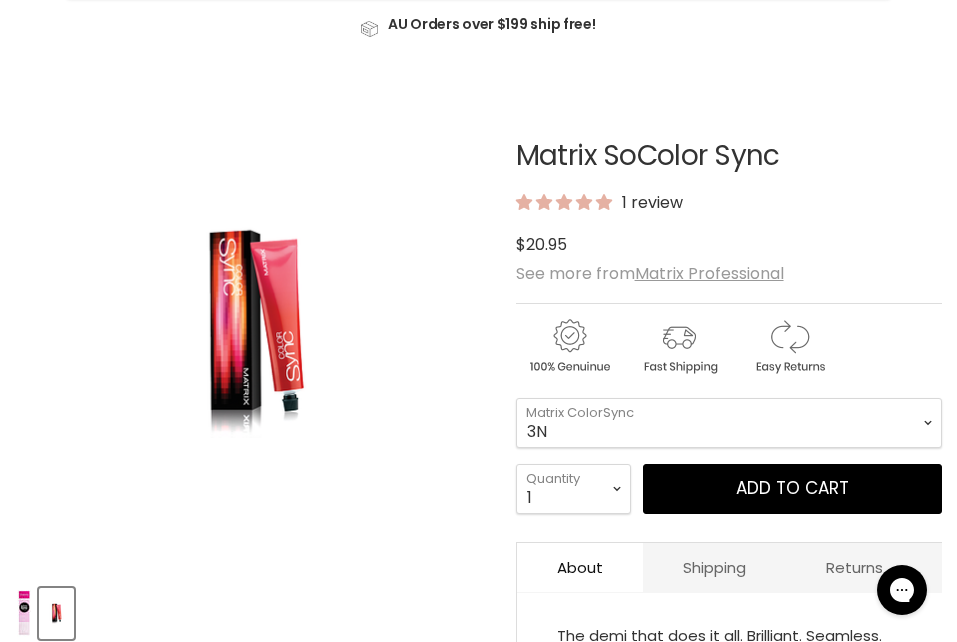 scroll, scrollTop: 200, scrollLeft: 0, axis: vertical 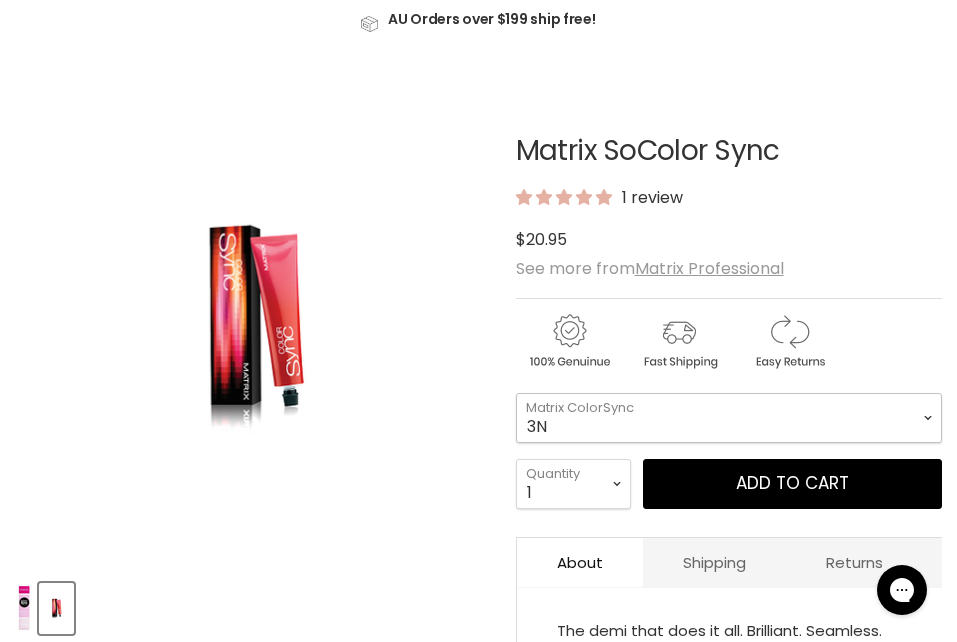 click on "3N
5N
6N
8N
10N
3WN
5WN
6WN
8WN
1A
4A
6A
8A
10A
8P" at bounding box center [729, 418] 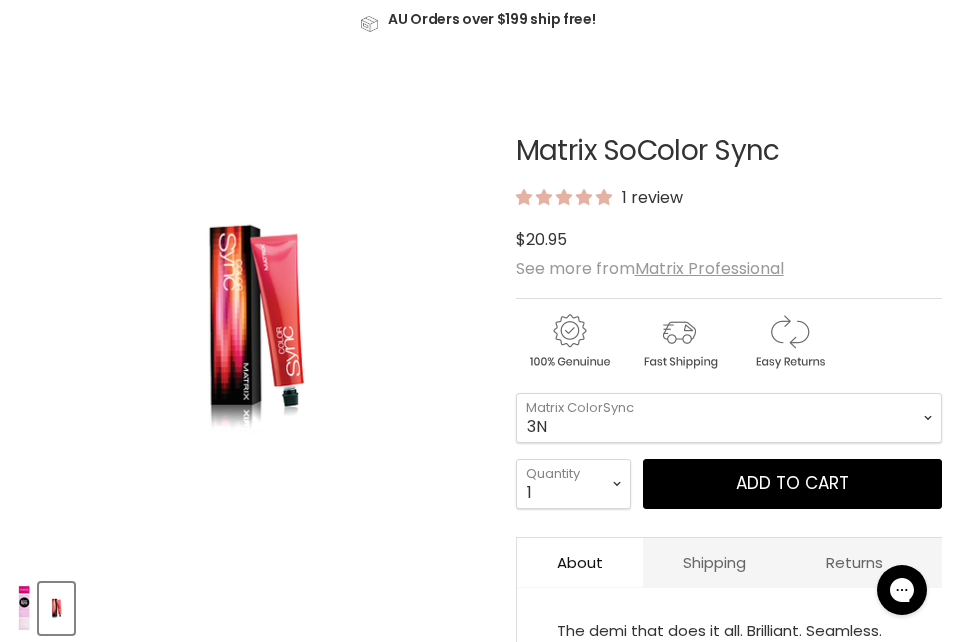 click at bounding box center (253, 323) 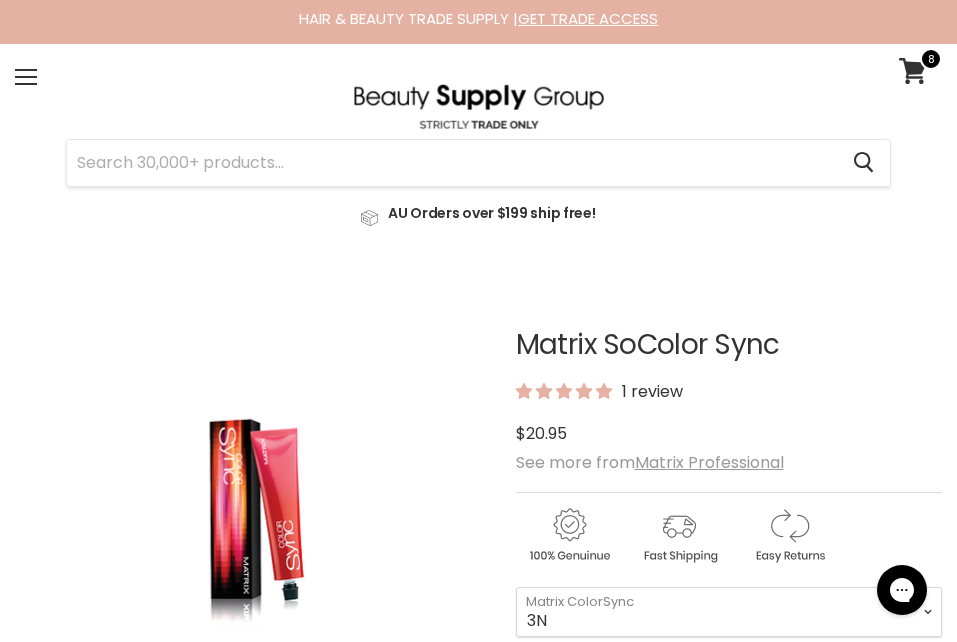 scroll, scrollTop: 0, scrollLeft: 0, axis: both 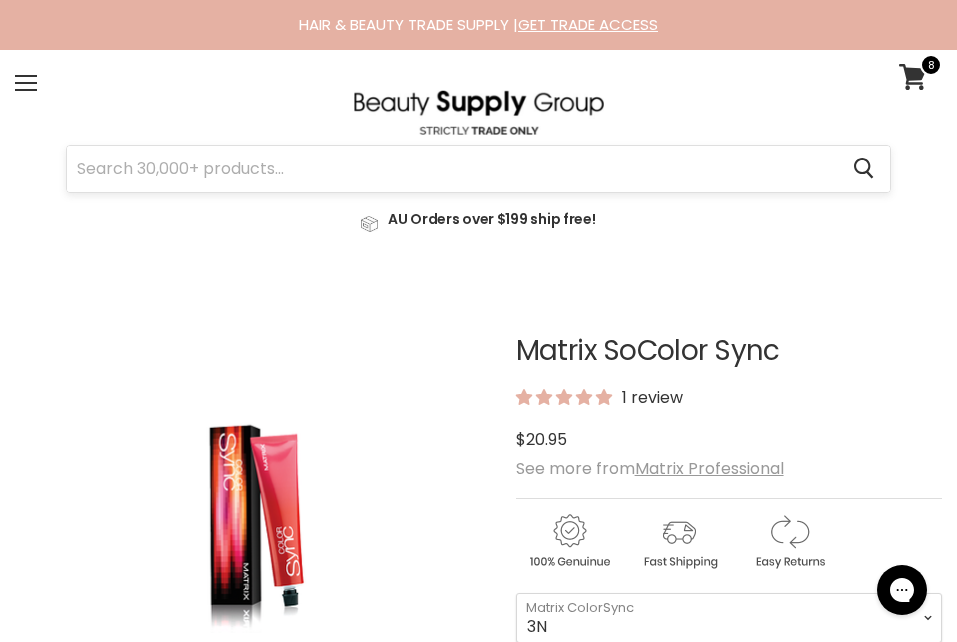 click at bounding box center [452, 169] 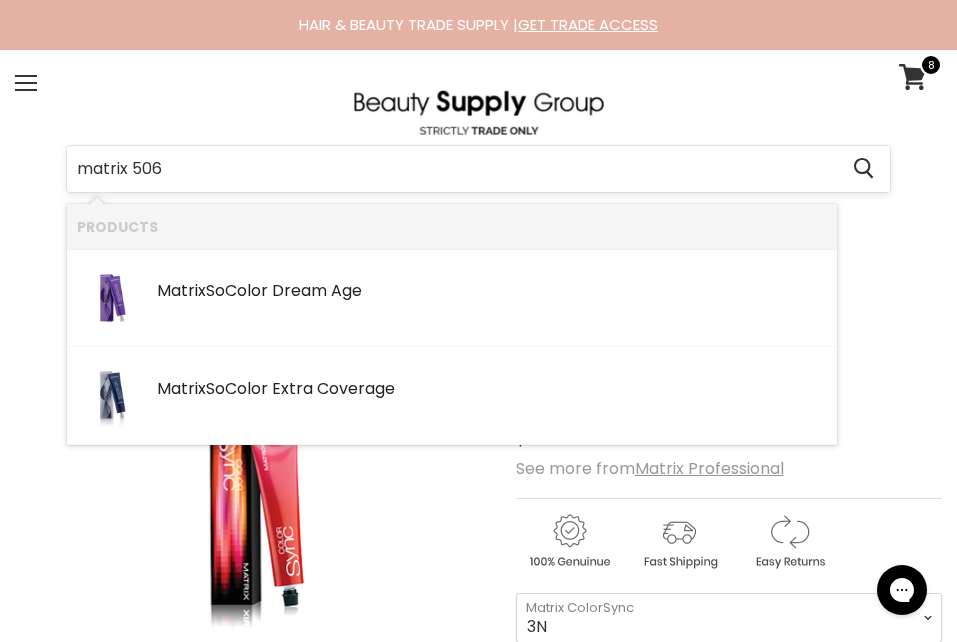 type on "matrix 506n" 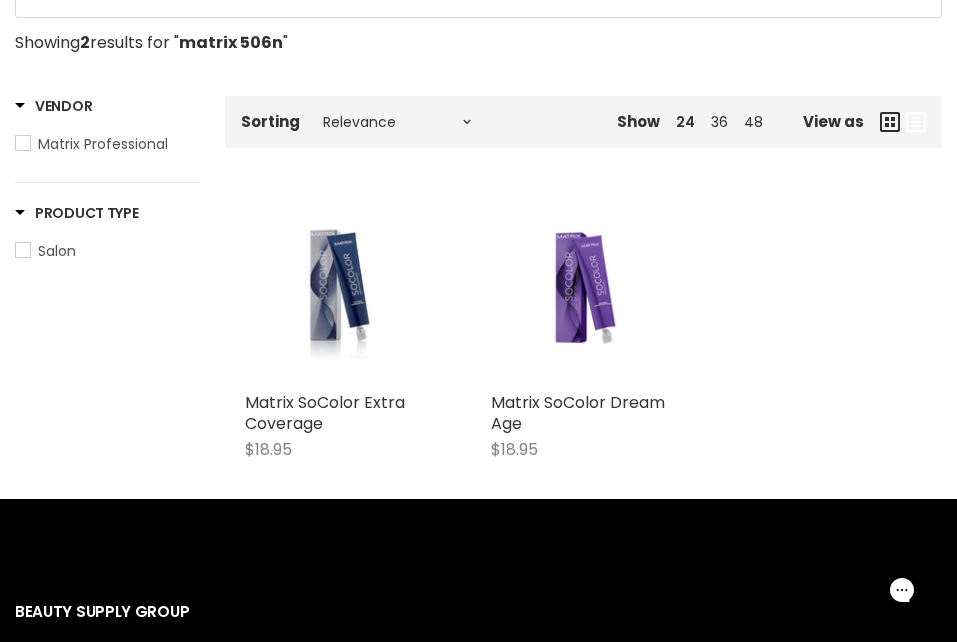 scroll, scrollTop: 360, scrollLeft: 0, axis: vertical 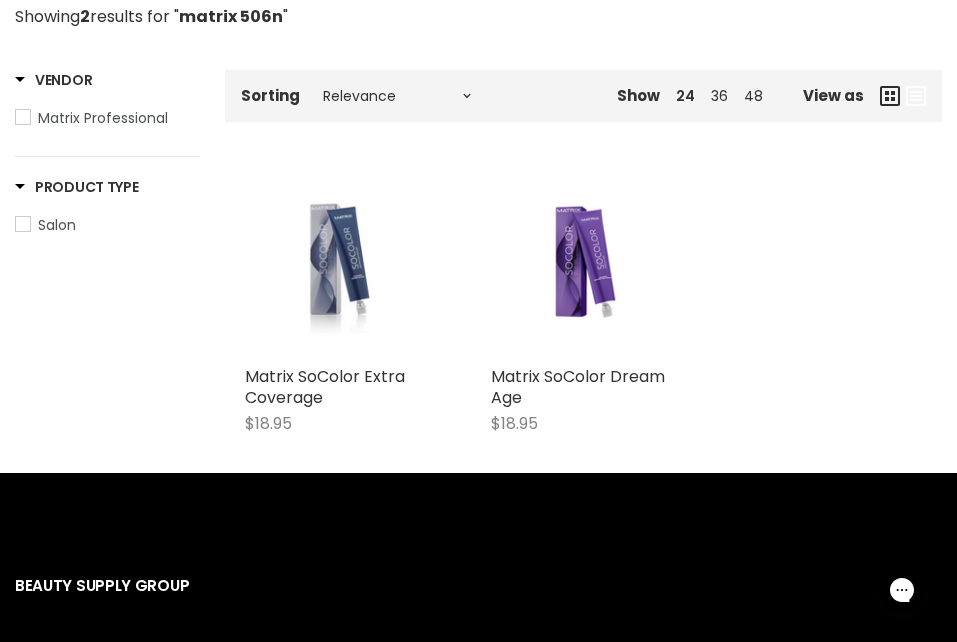 click at bounding box center [338, 263] 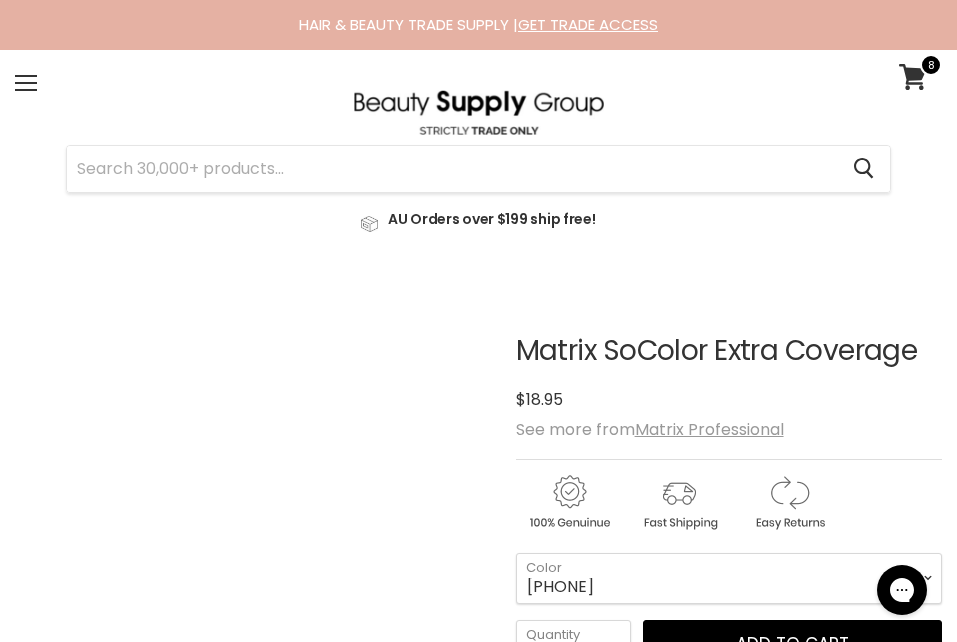 scroll, scrollTop: 0, scrollLeft: 0, axis: both 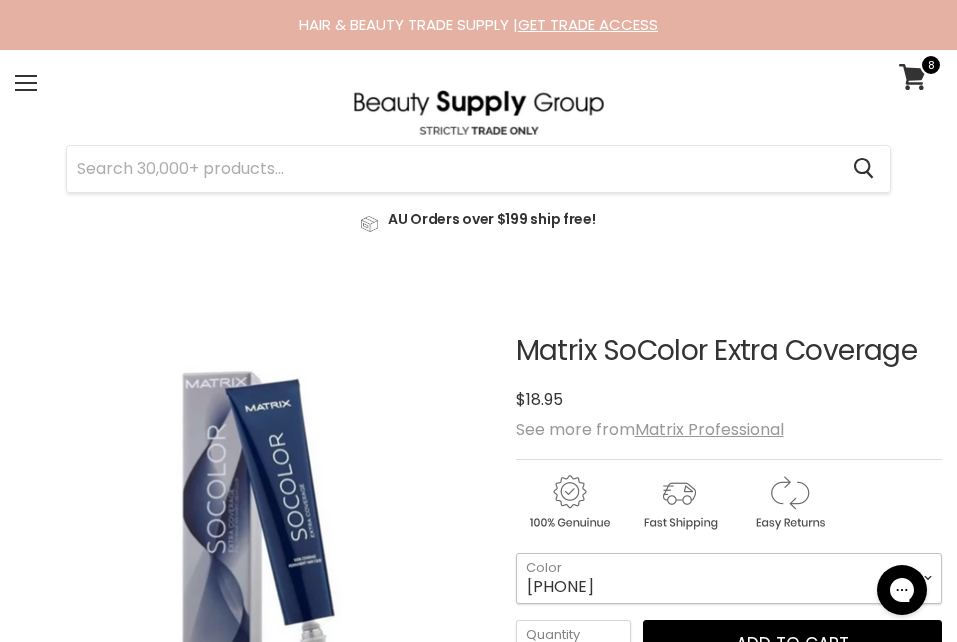 click on "[PHONE]
[PHONE]
[PHONE]
[PHONE]
[PHONE]
[PHONE]
[PHONE]
[PHONE]
[PHONE]
[PHONE]
[PHONE]
[PHONE]
[PHONE]
[PHONE]
[PHONE]" at bounding box center (729, 578) 